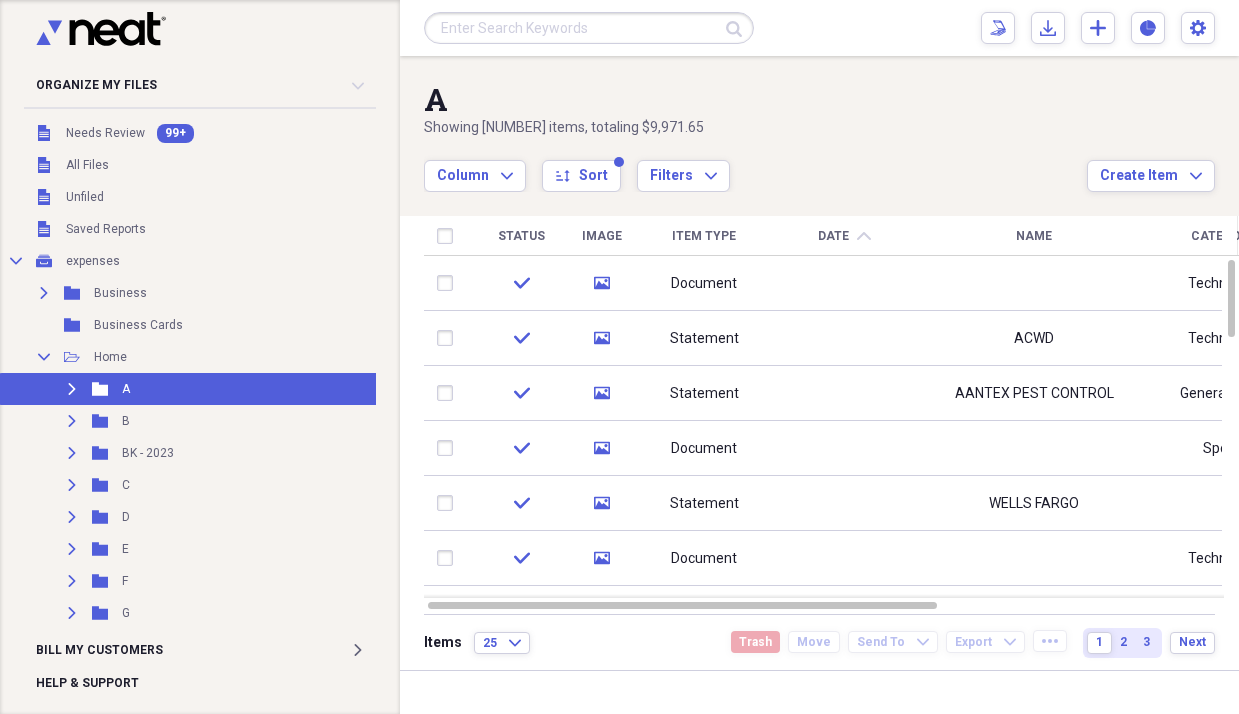 scroll, scrollTop: 0, scrollLeft: 0, axis: both 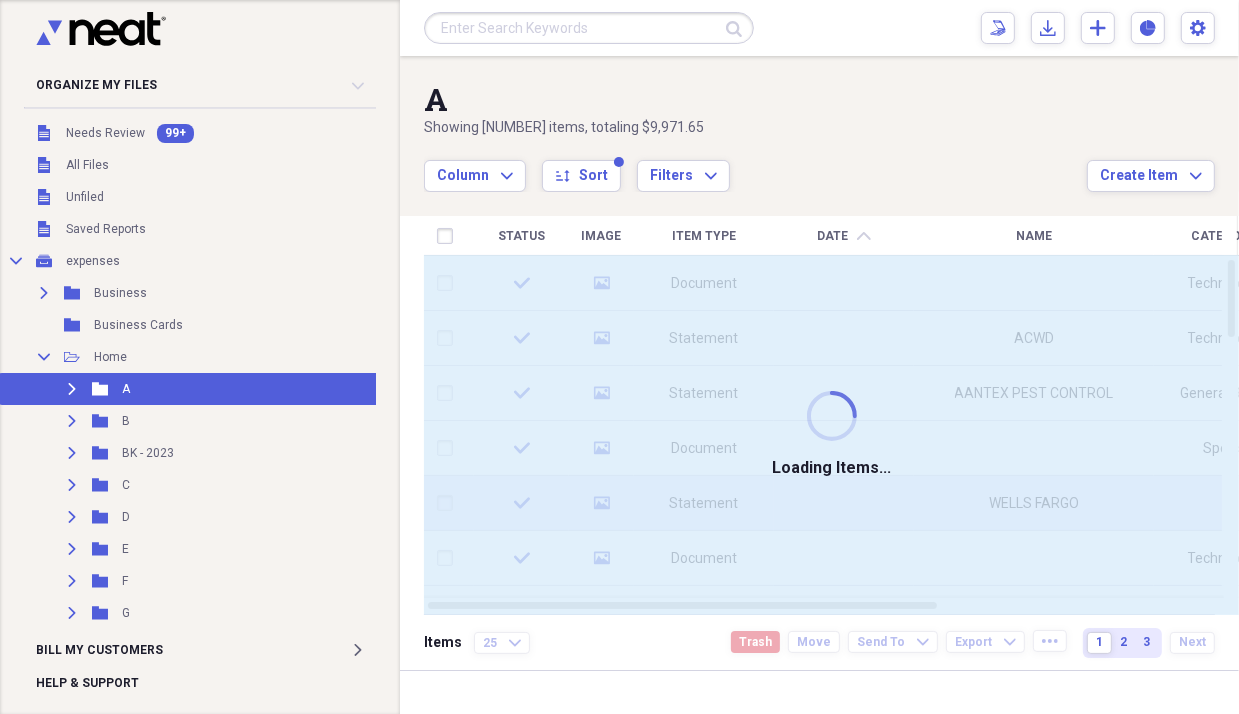 click on "Showing [NUMBER] items , totaling [CURRENCY] [NUMBER] Column Expand sort Sort Filters Expand Create Item Expand" at bounding box center [819, 124] 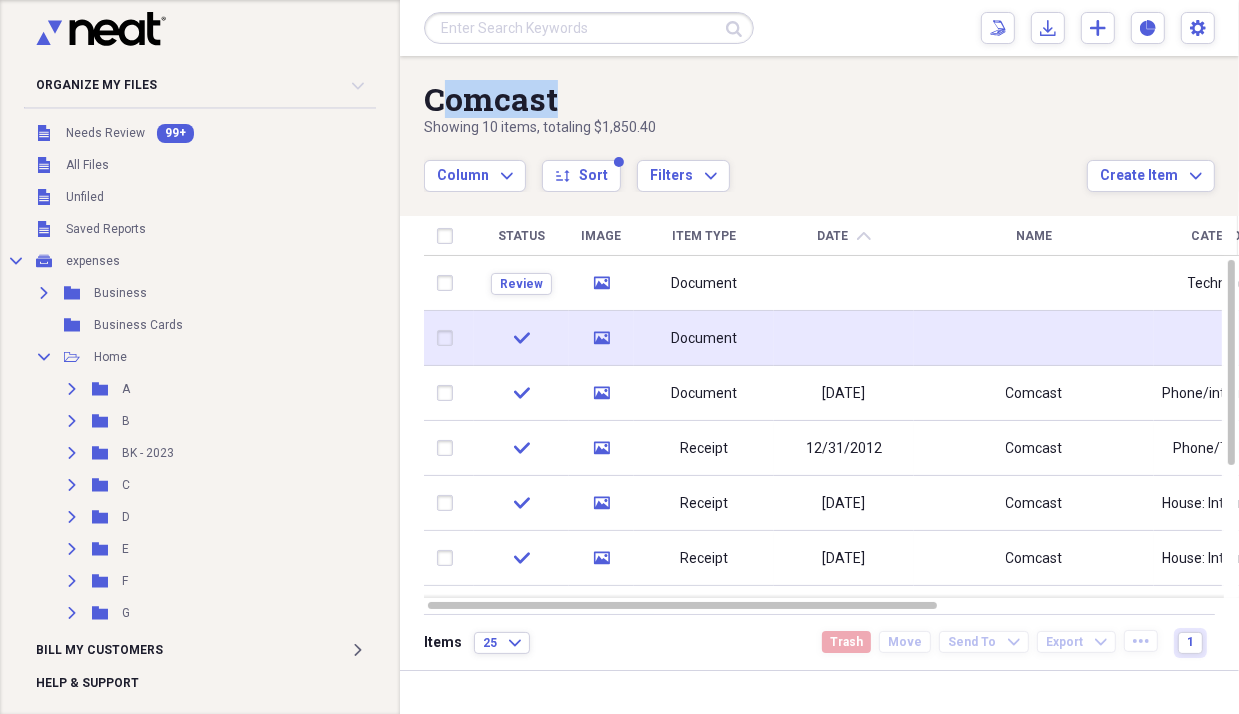 click on "Document" at bounding box center [704, 338] 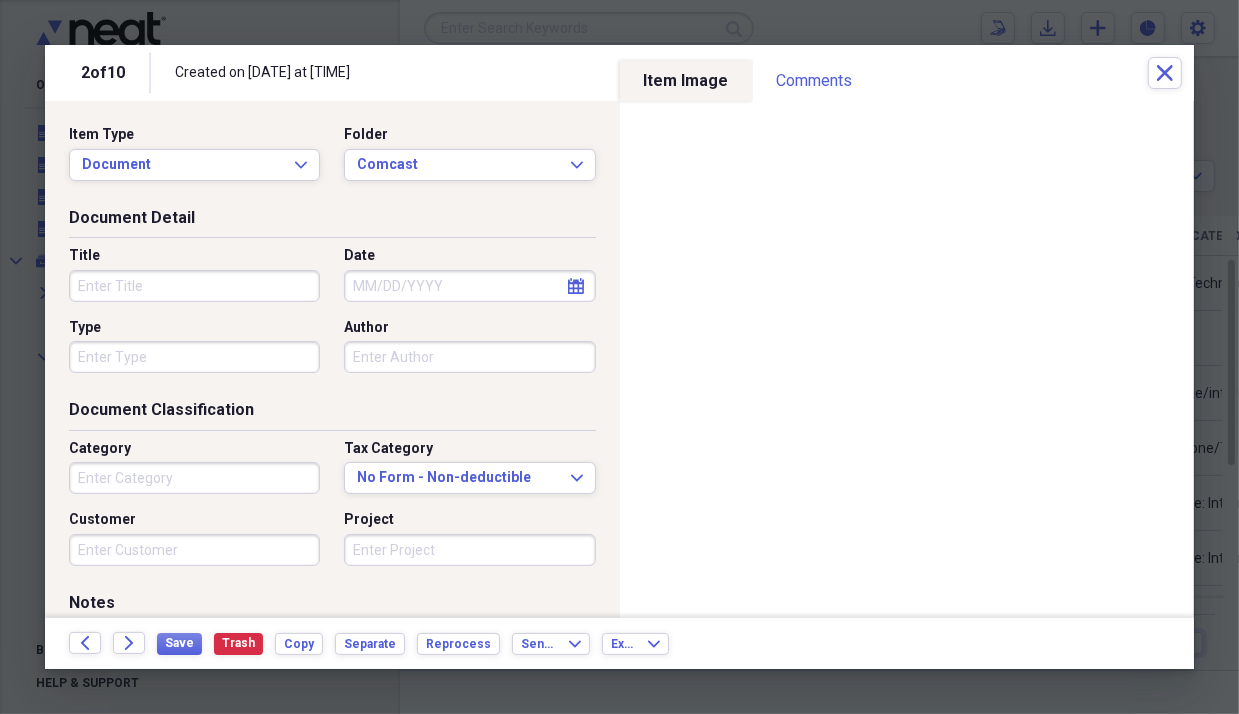 click on "Title" at bounding box center (194, 286) 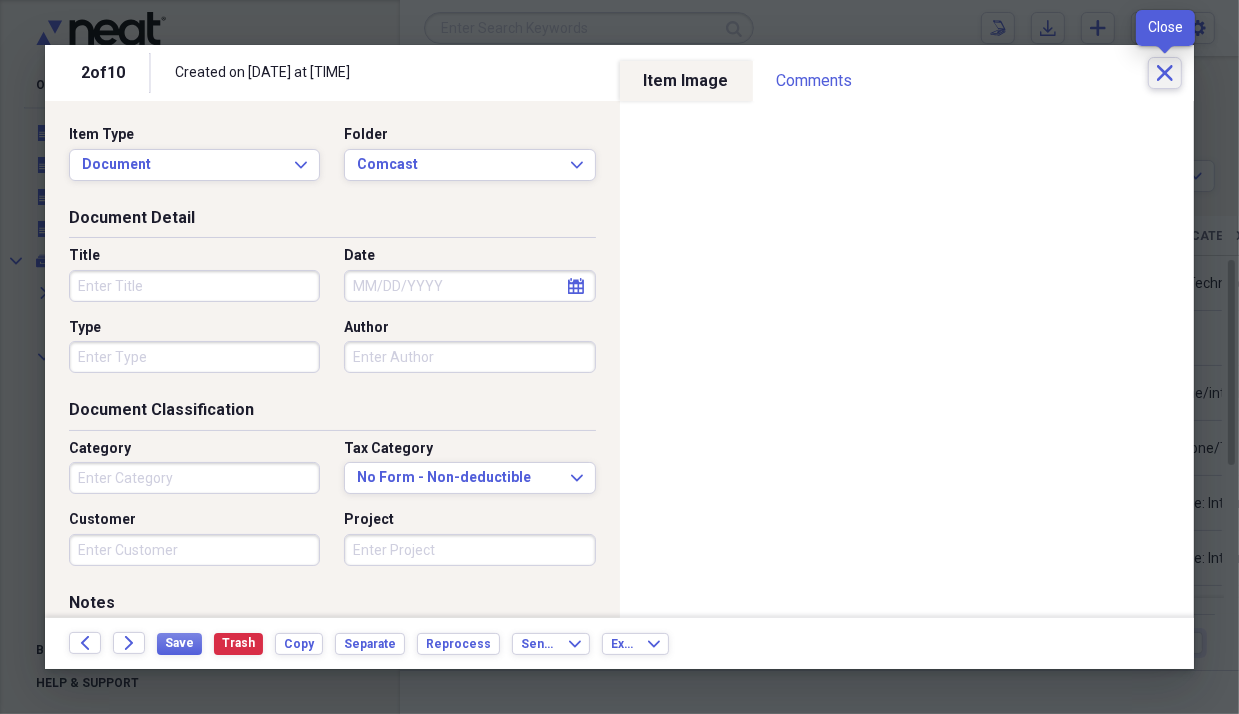 click on "Close" 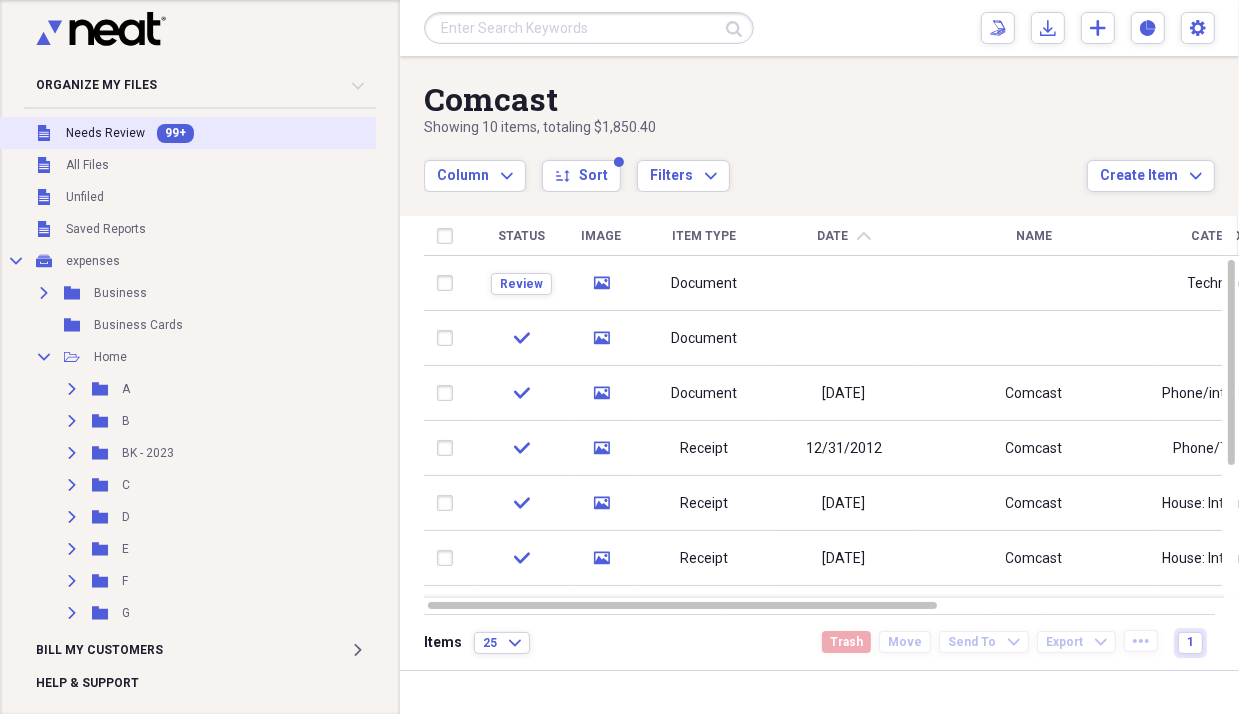 click on "Needs Review" at bounding box center [105, 133] 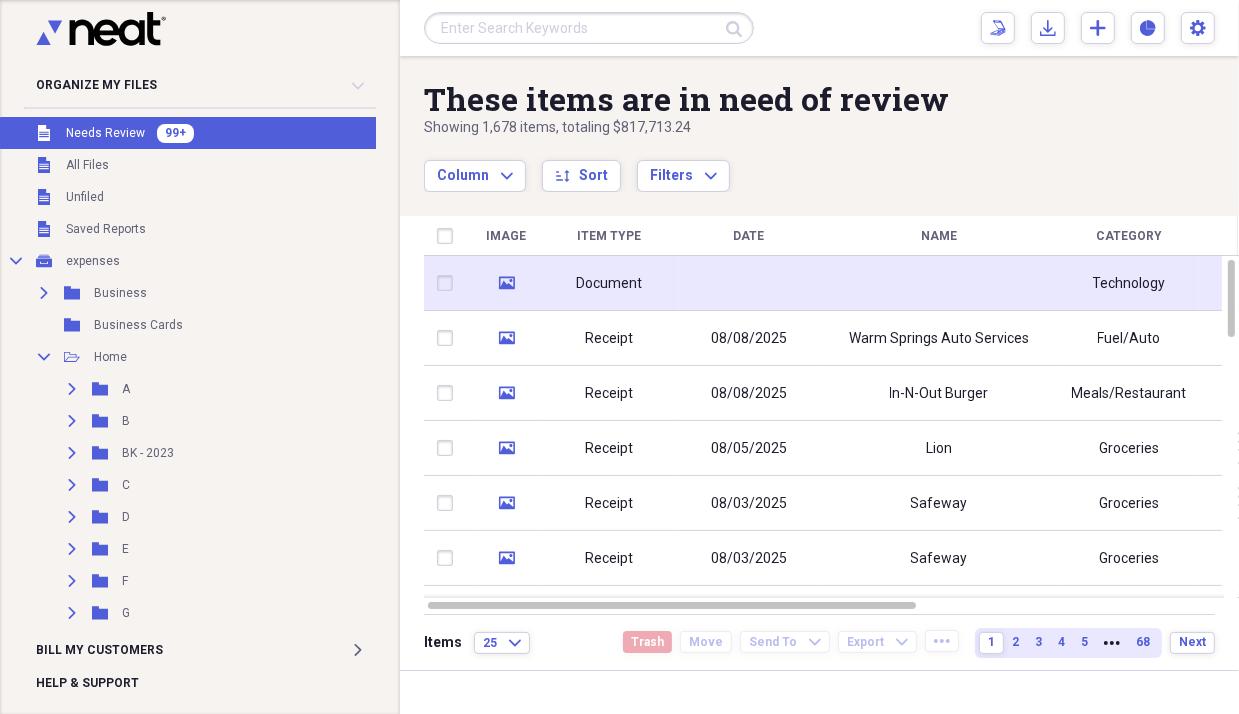click at bounding box center [749, 283] 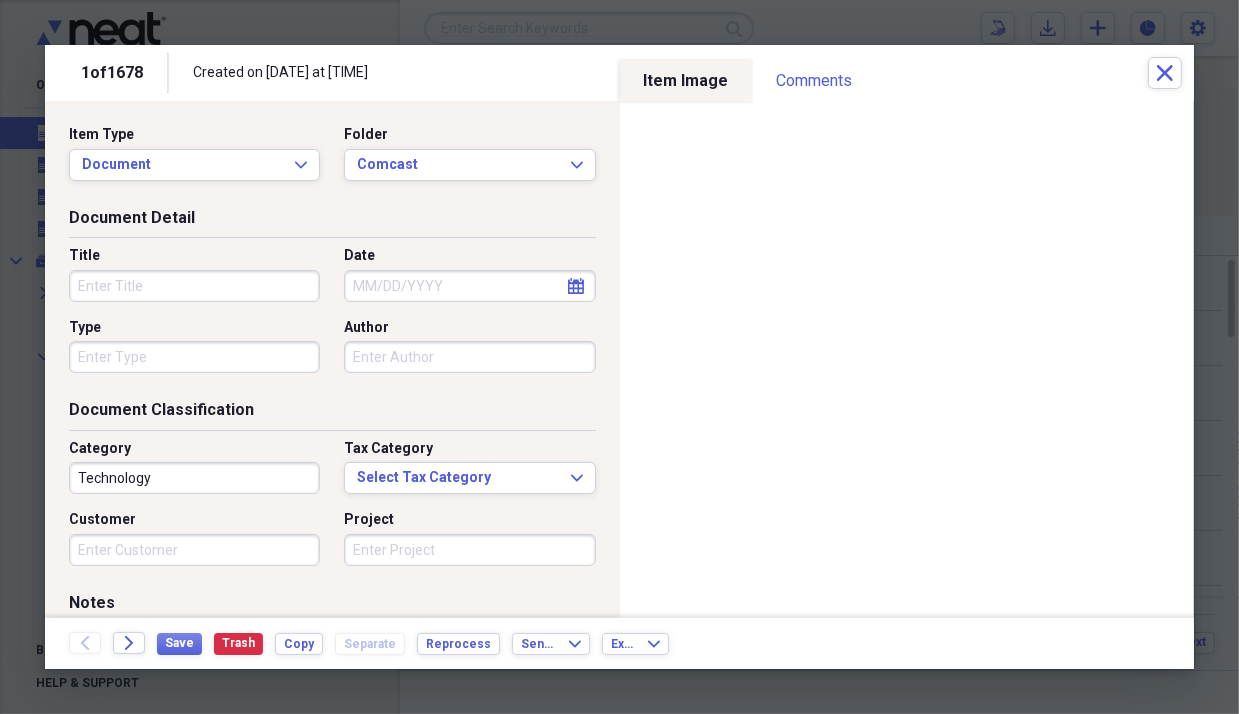 click on "Title" at bounding box center [194, 286] 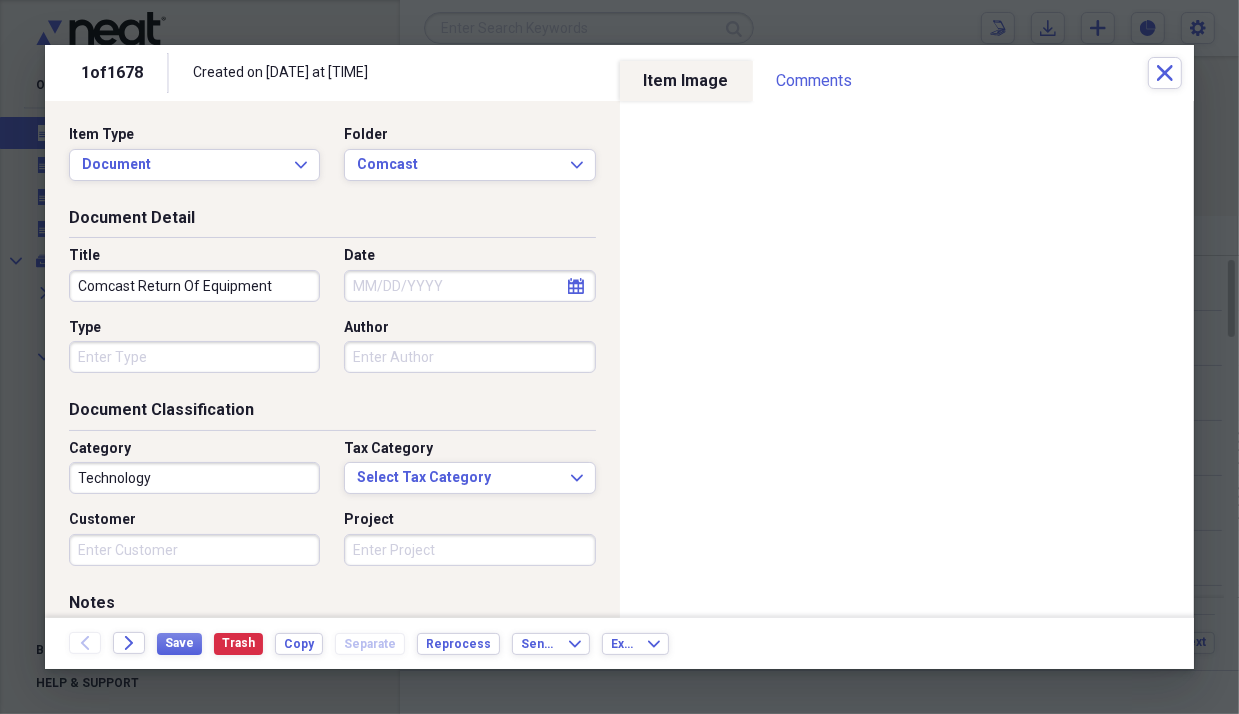 type on "Comcast Return Of Equipment" 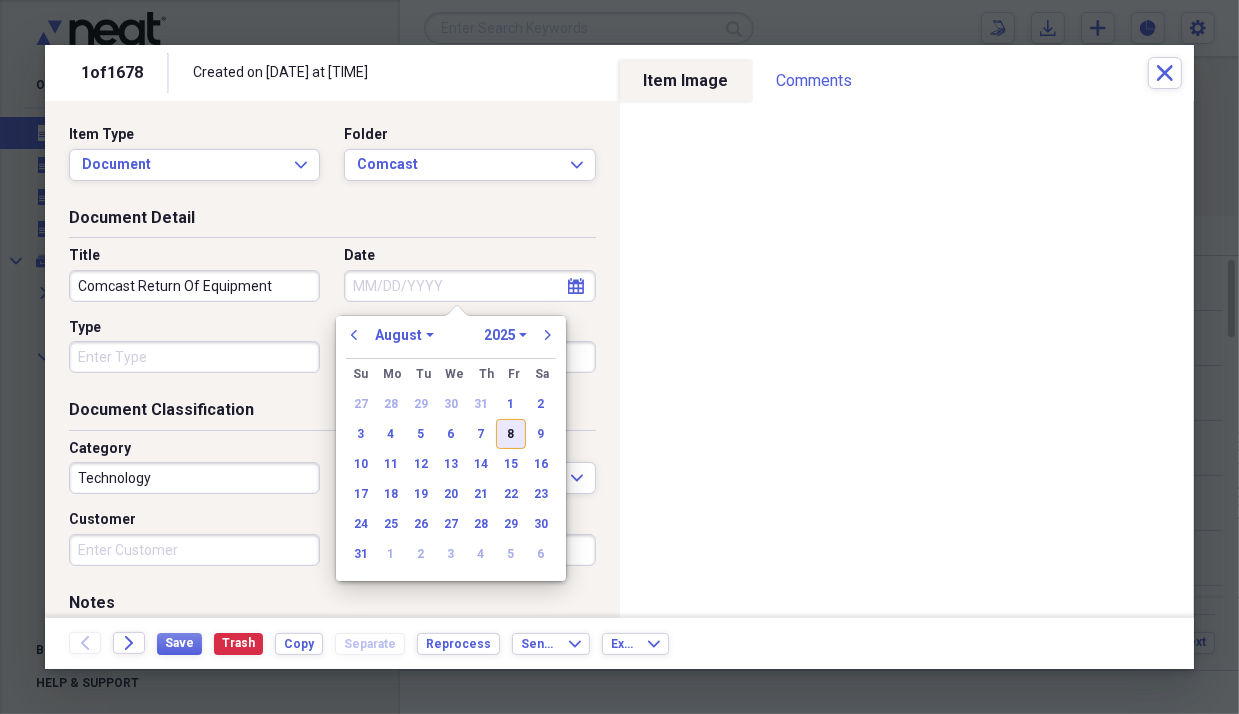click on "8" at bounding box center (511, 434) 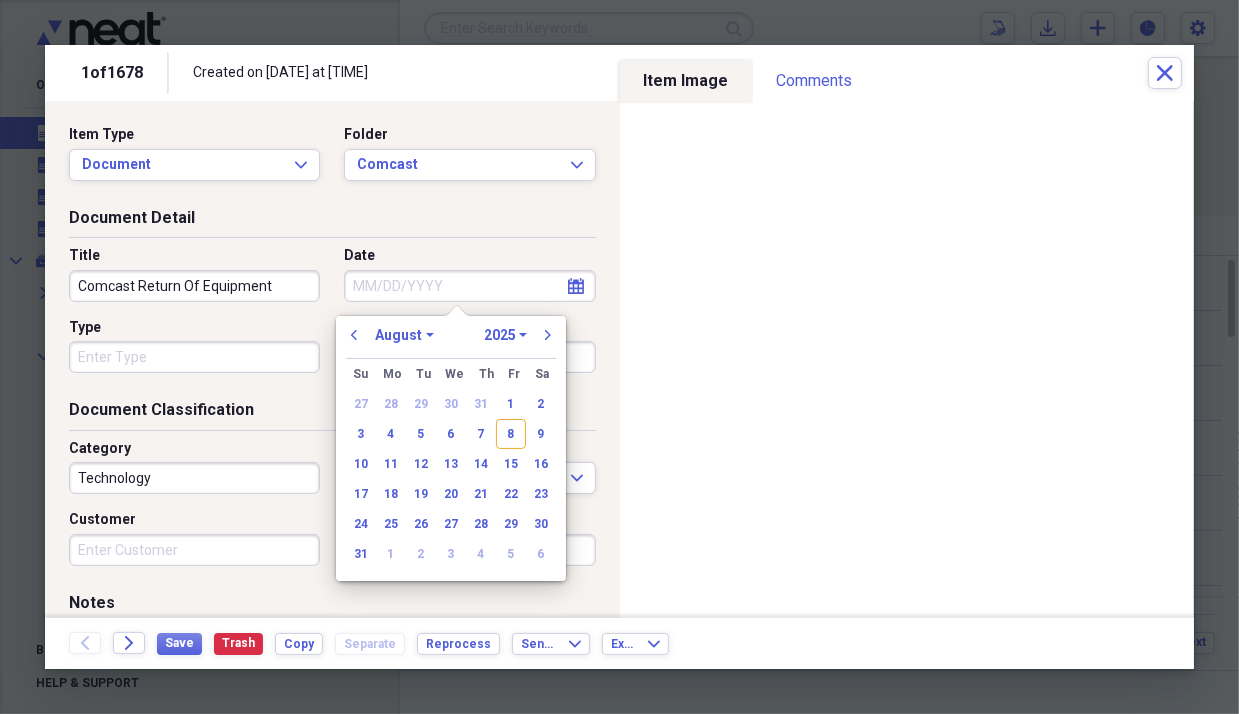 type on "08/08/2025" 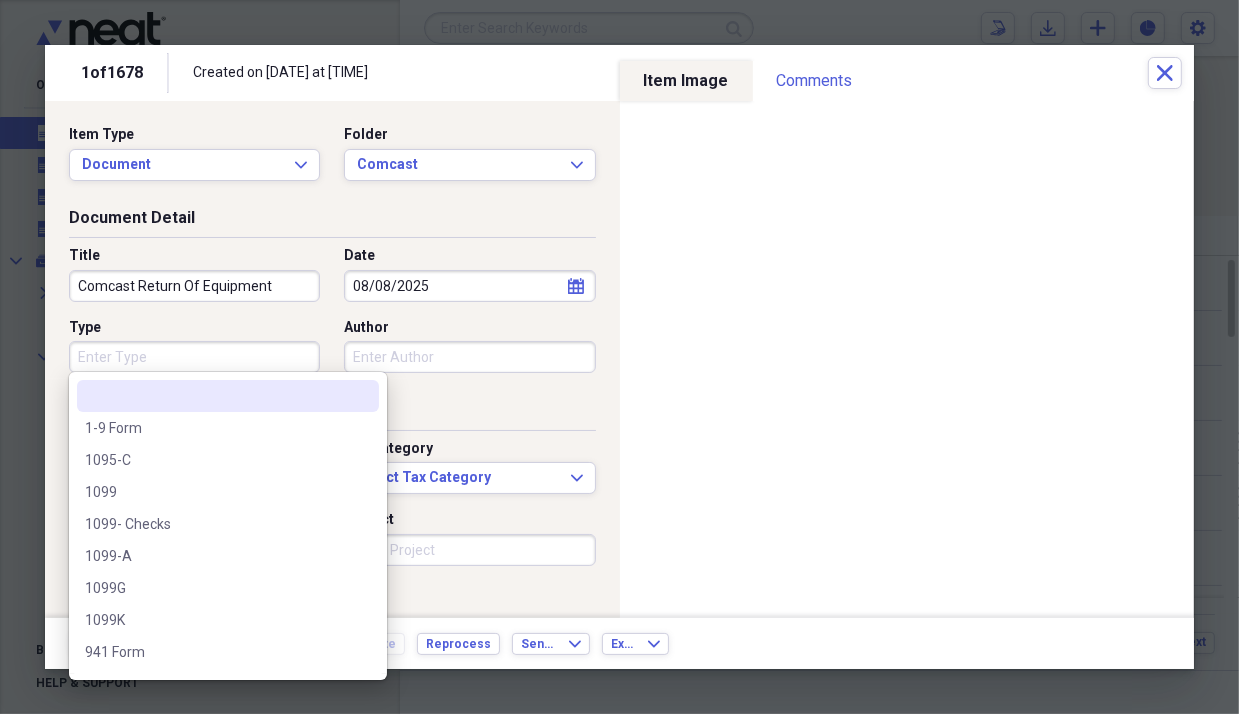 click on "Type" at bounding box center [194, 357] 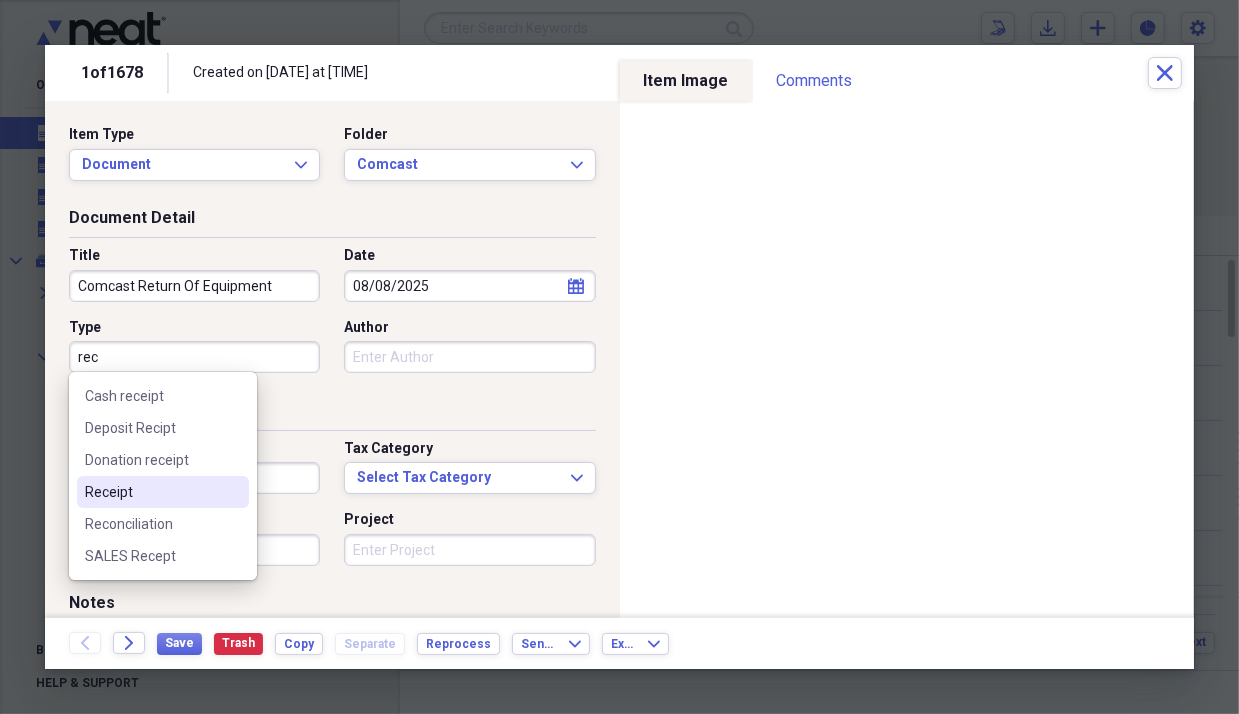 click on "Receipt" at bounding box center [151, 492] 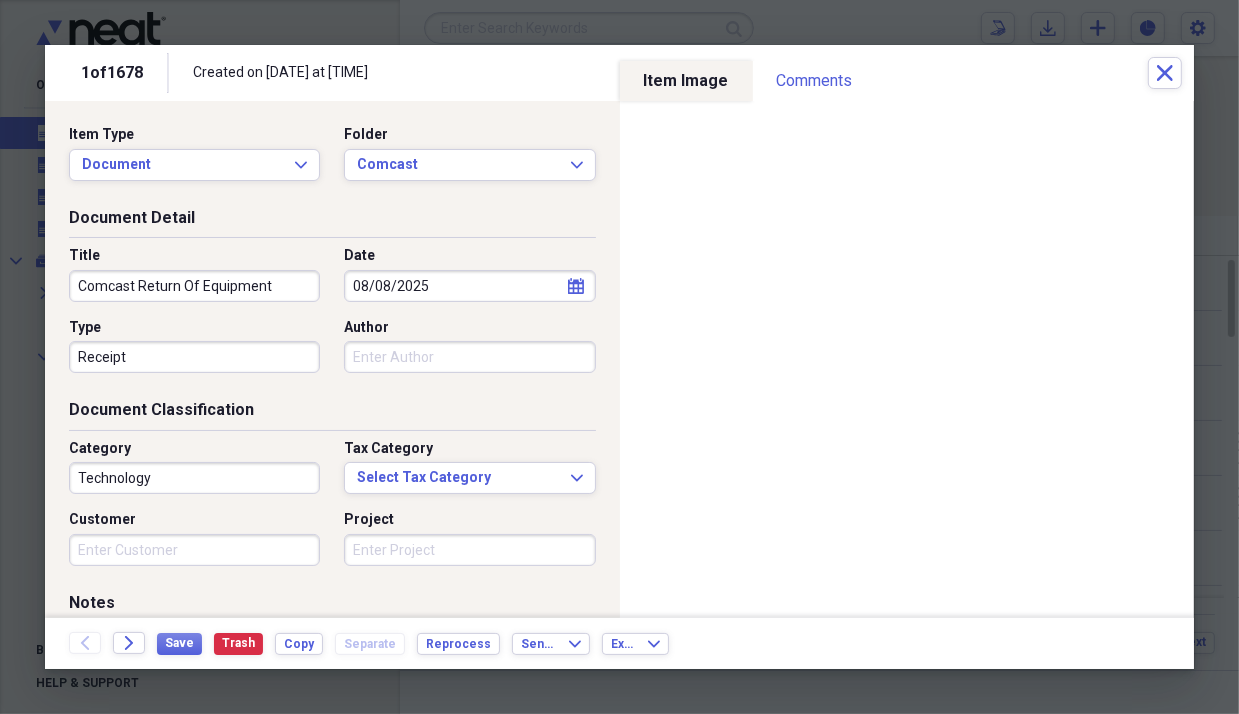 click on "Technology" at bounding box center (194, 478) 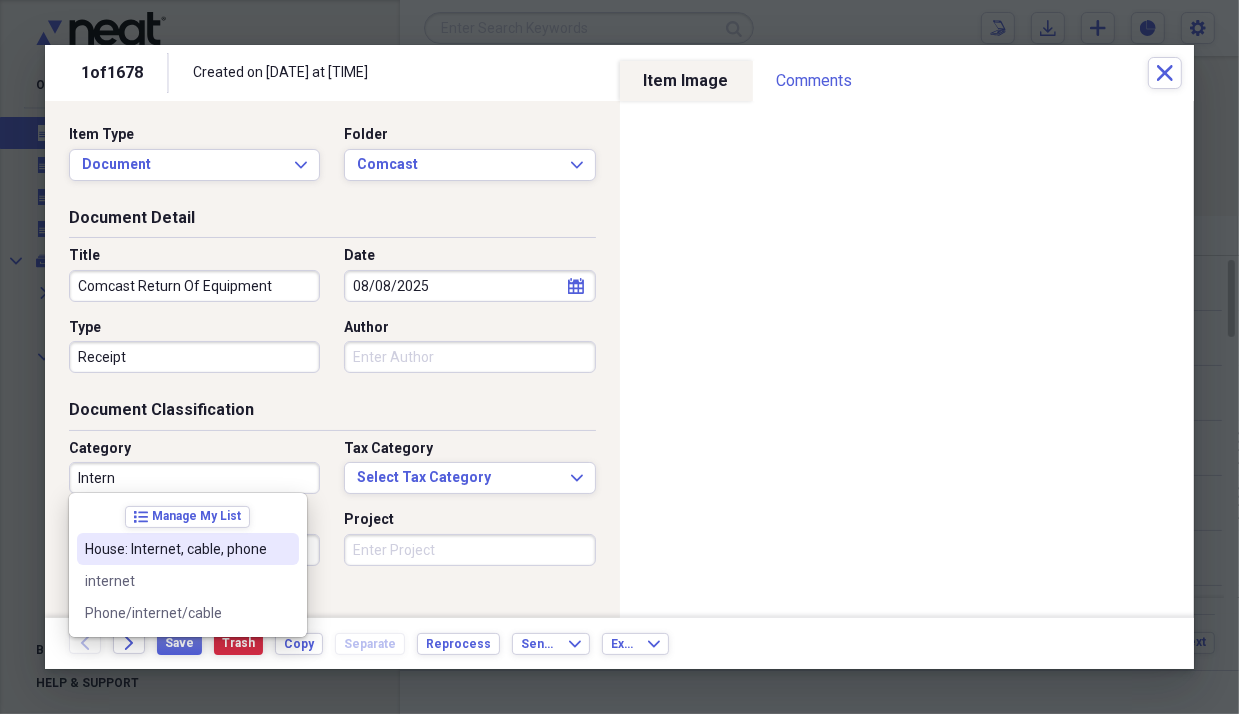 click on "House: Internet, cable, phone" at bounding box center (176, 549) 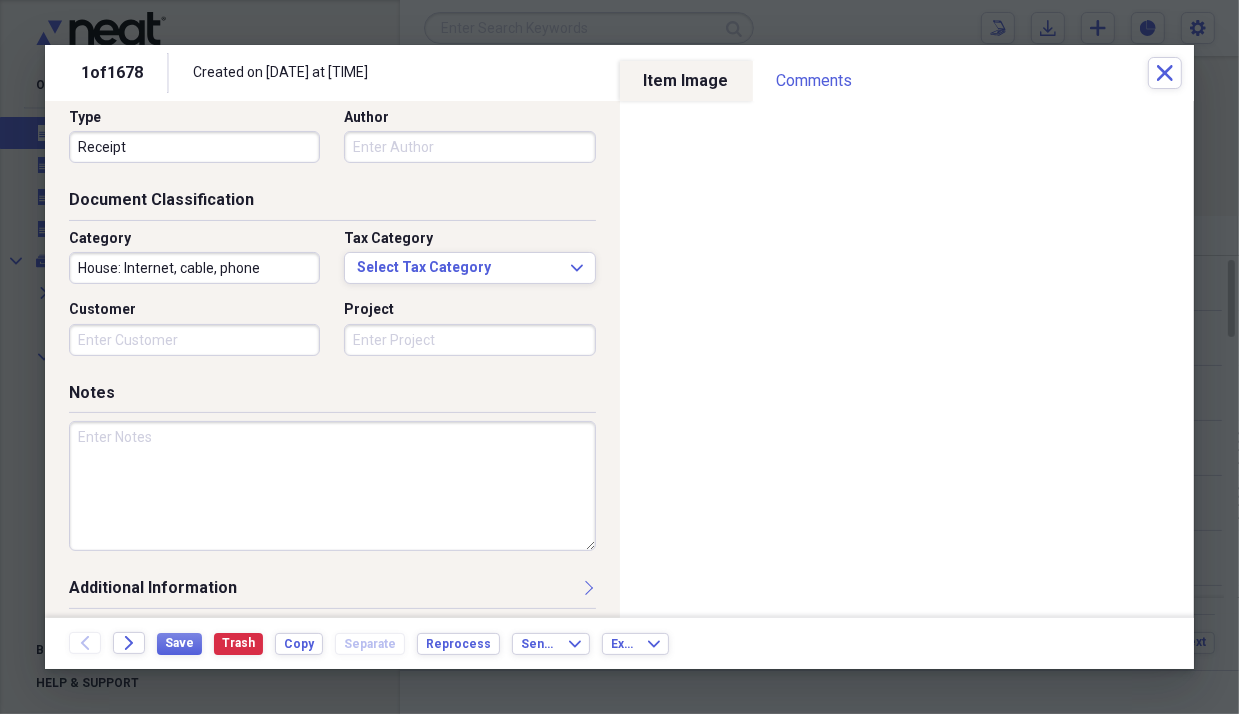 scroll, scrollTop: 212, scrollLeft: 0, axis: vertical 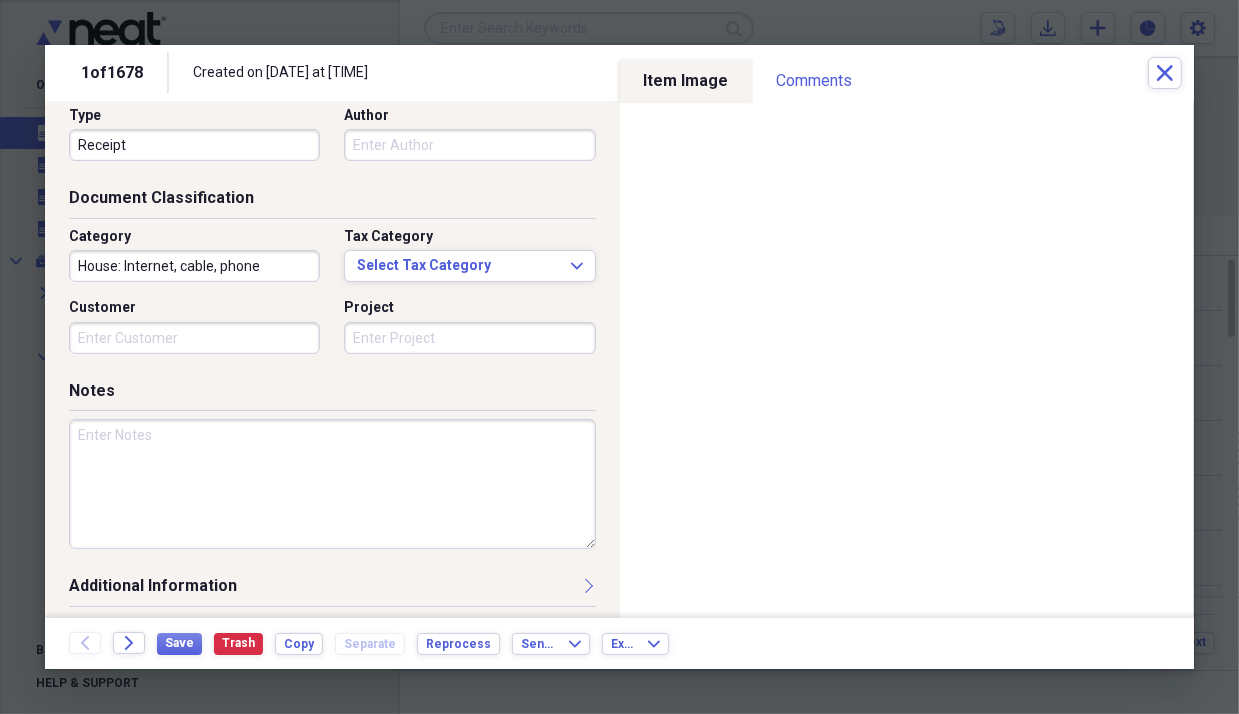 click at bounding box center (332, 484) 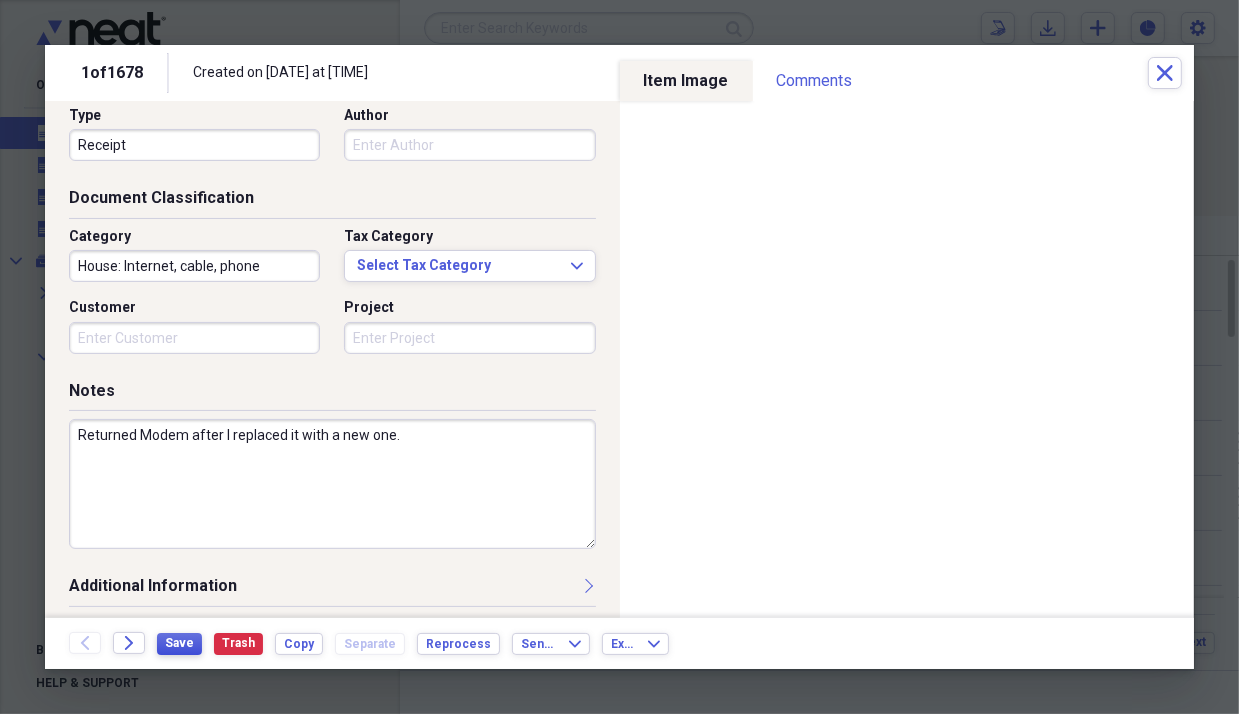type on "Returned Modem after I replaced it with a new one." 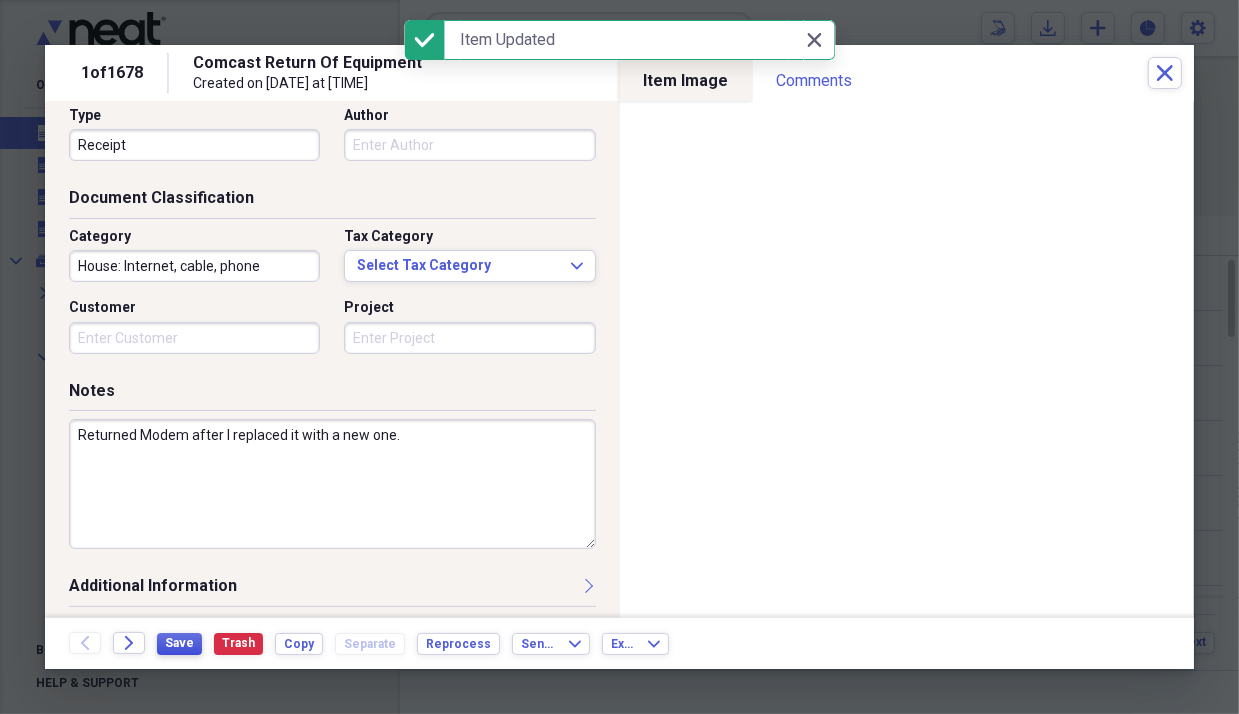 type on "Comcast Return Of Equipment" 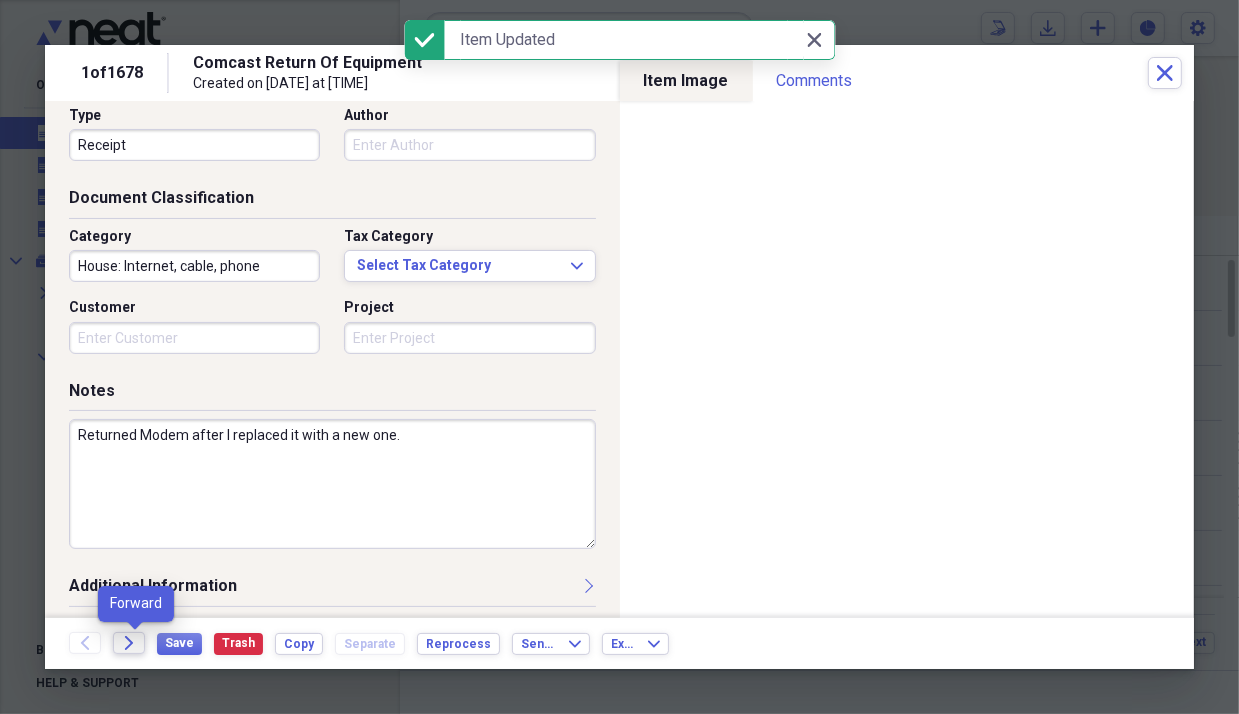click 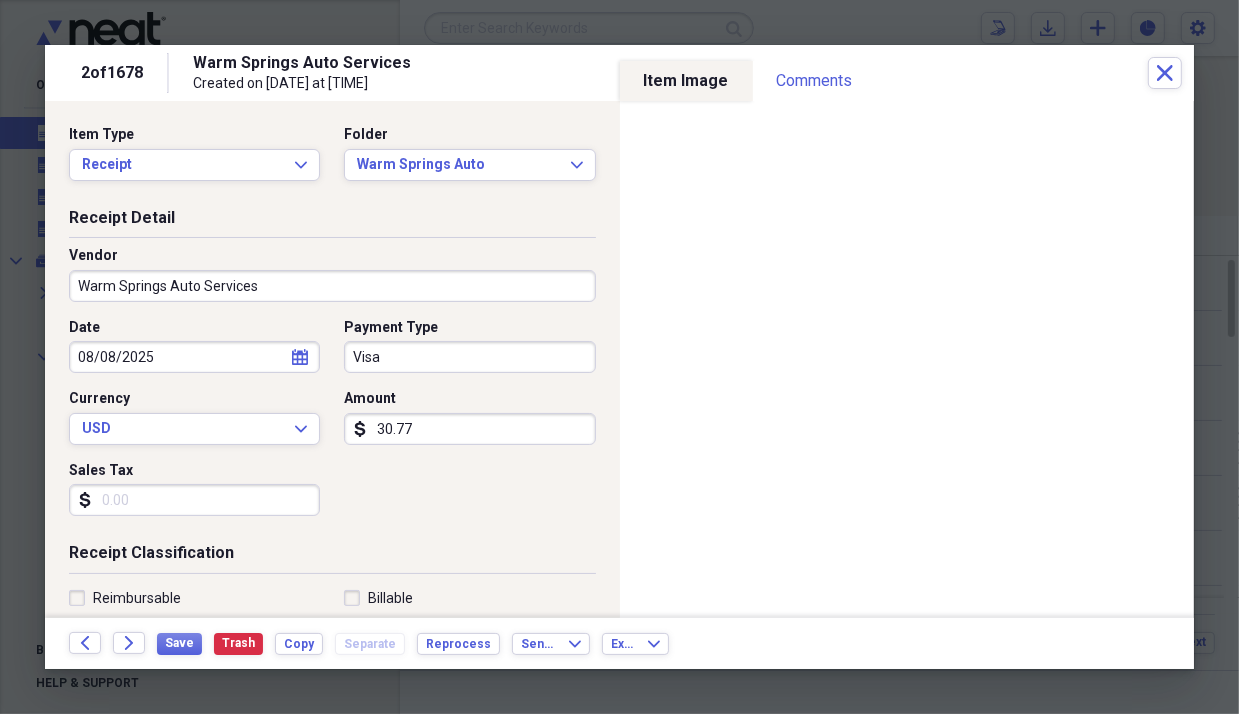 click 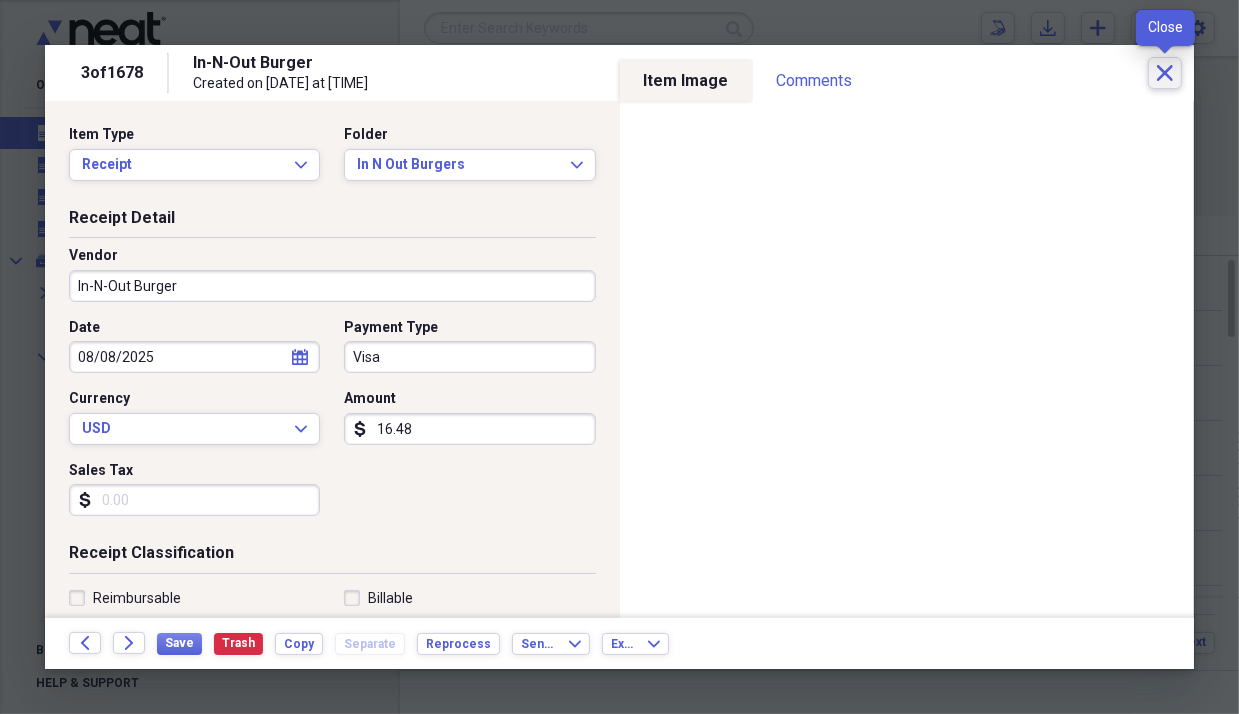 click on "Close" 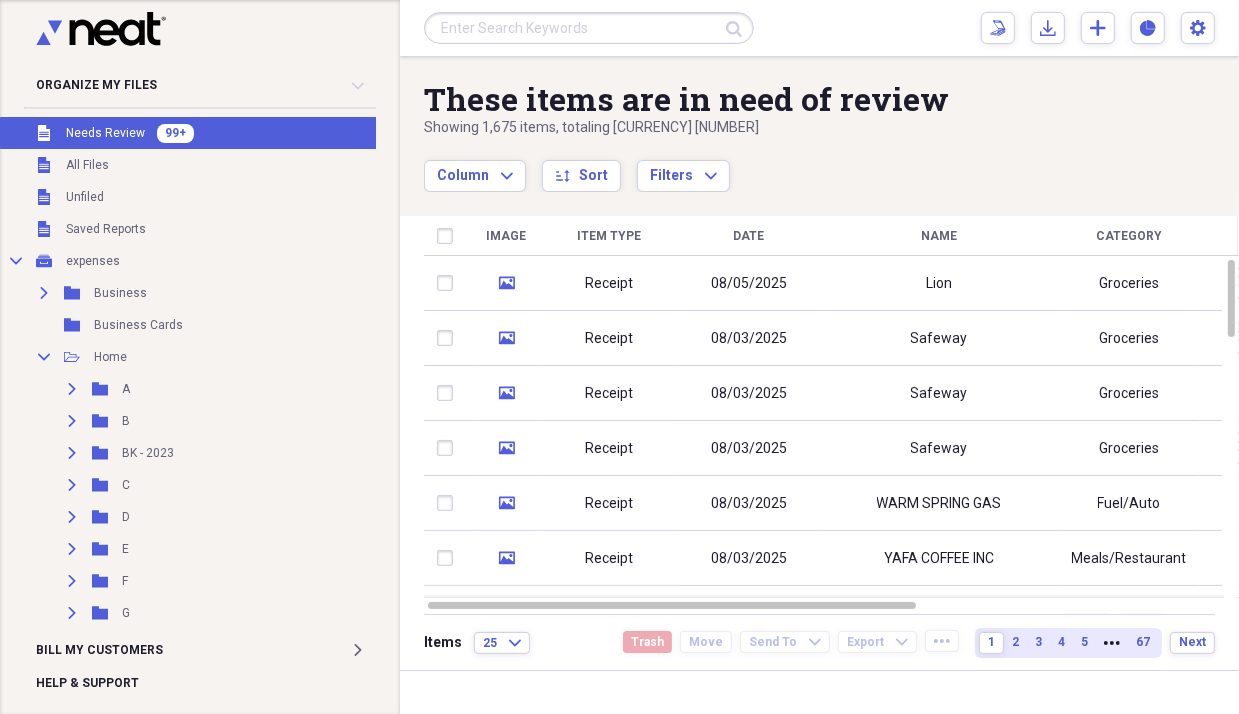 click on "Needs Review" at bounding box center (105, 133) 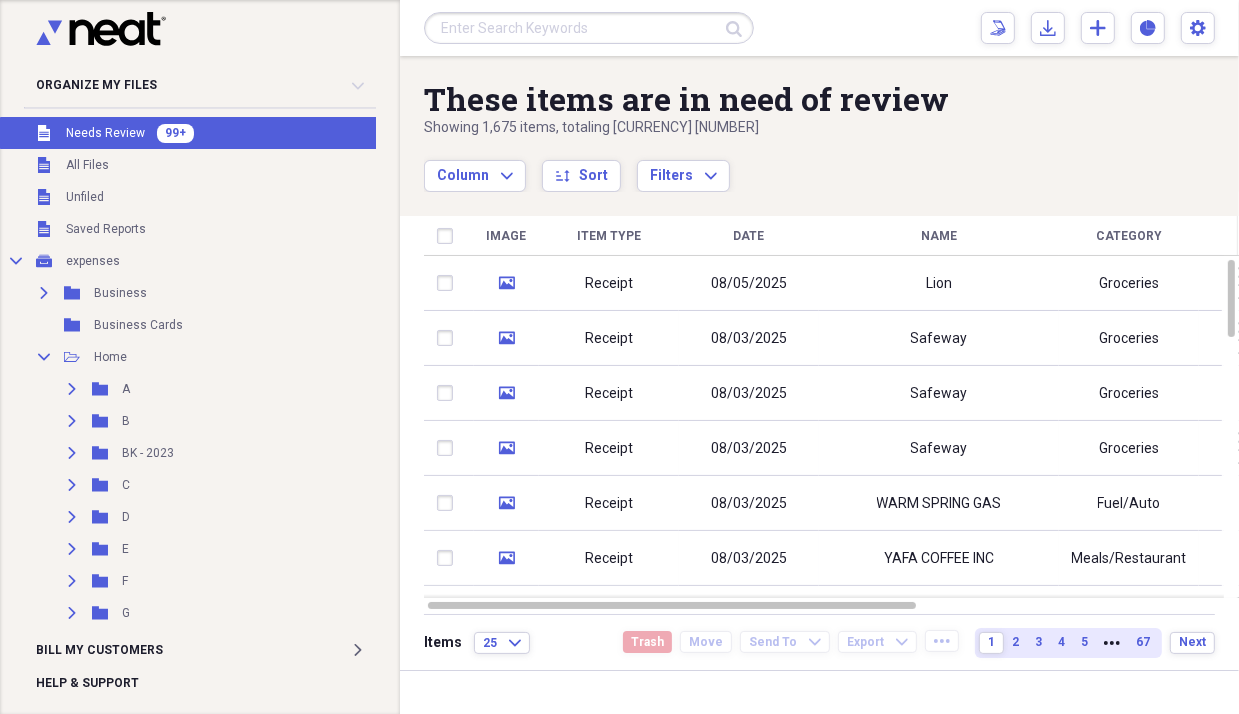 click on "Needs Review" at bounding box center [105, 133] 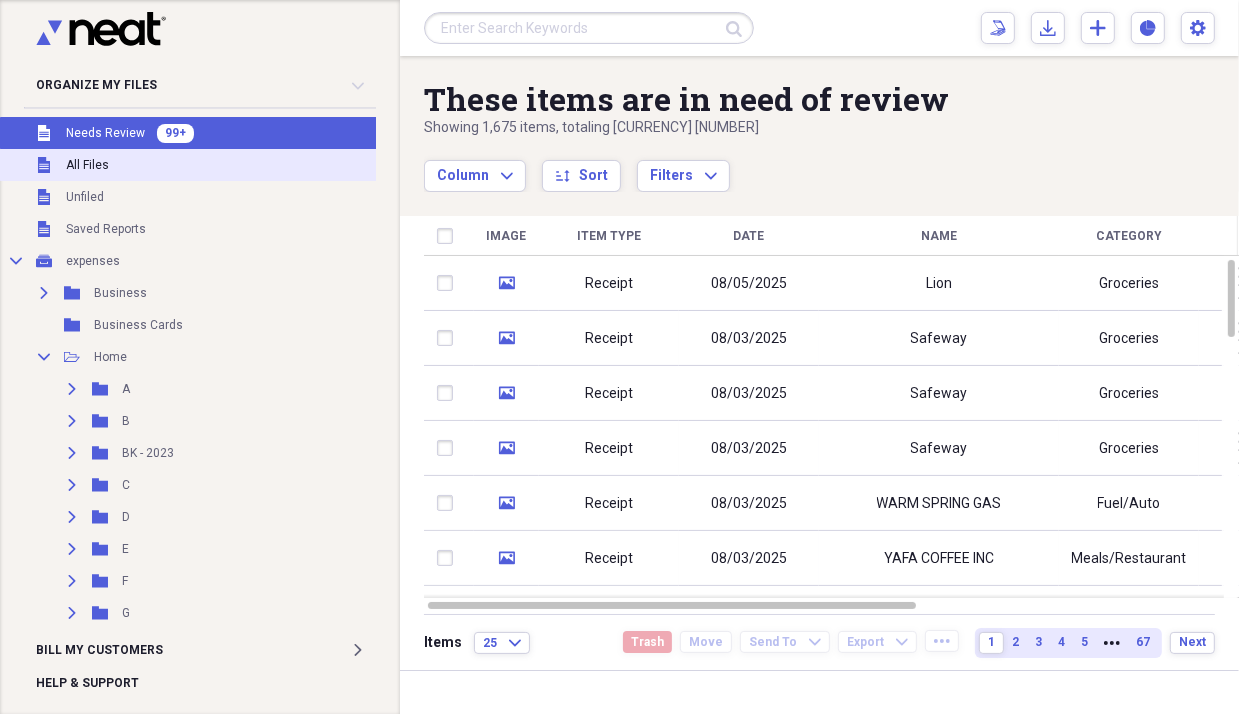 click on "Unfiled All Files" at bounding box center [241, 165] 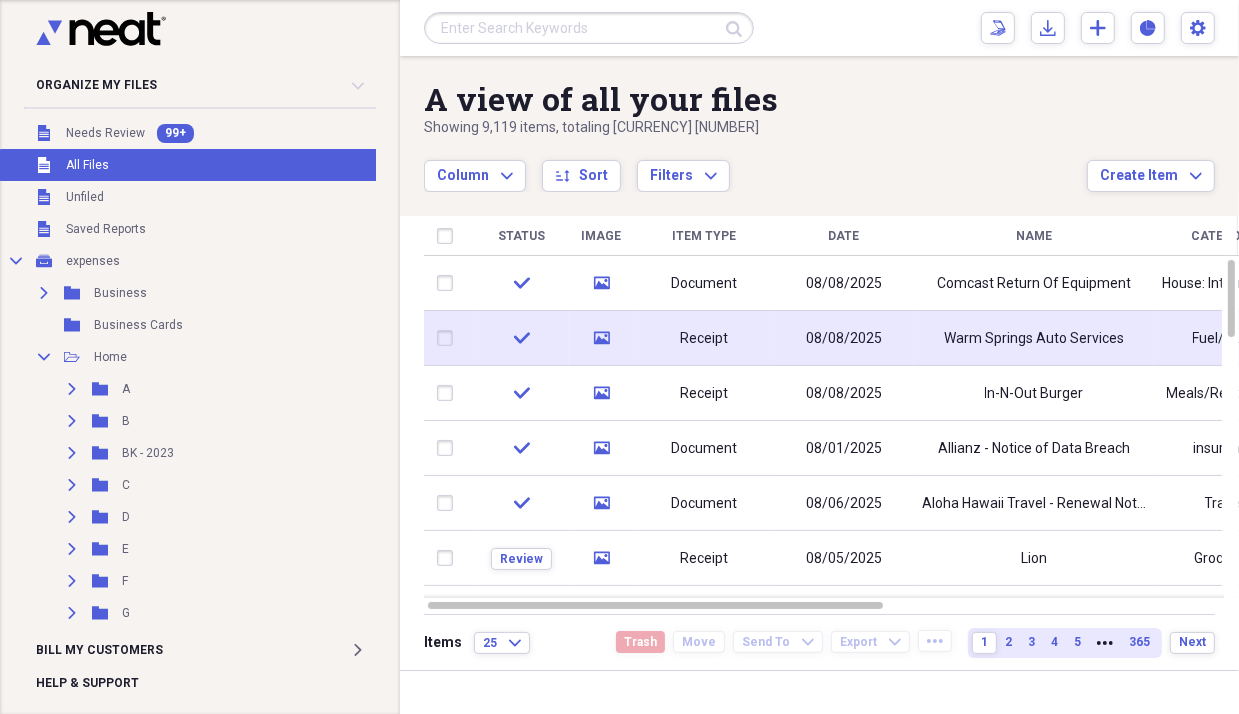 click on "Receipt" at bounding box center (704, 338) 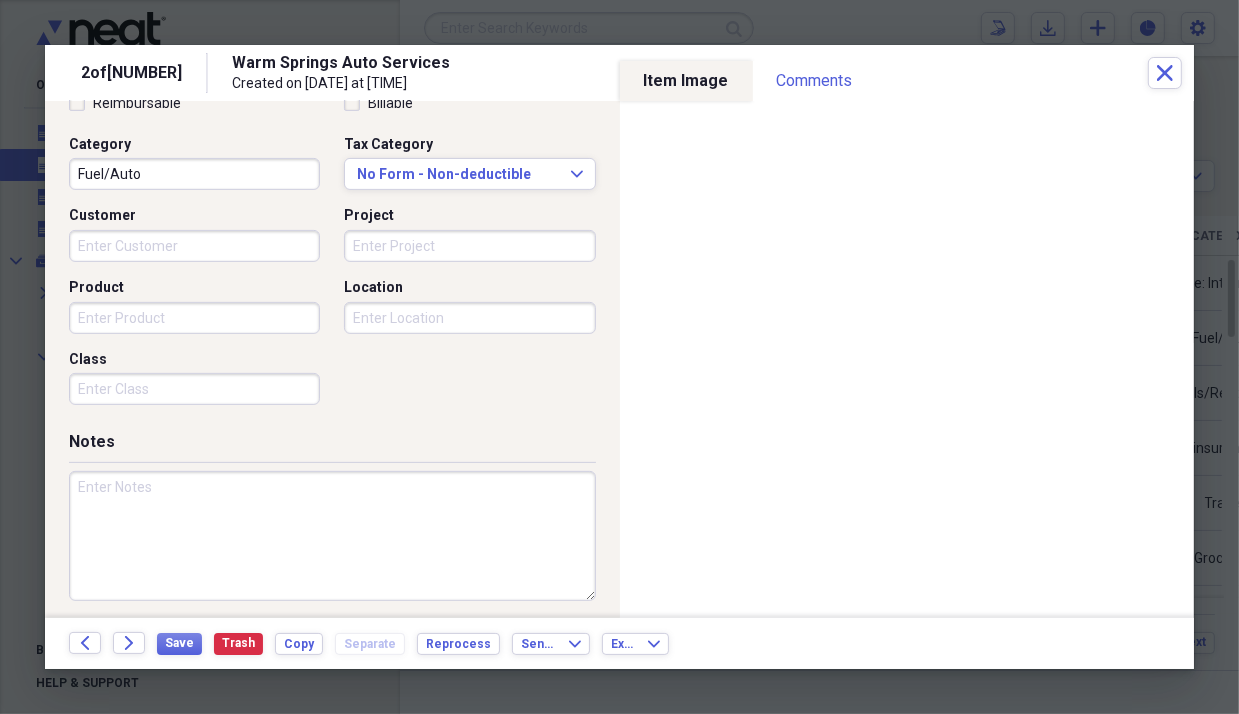scroll, scrollTop: 496, scrollLeft: 0, axis: vertical 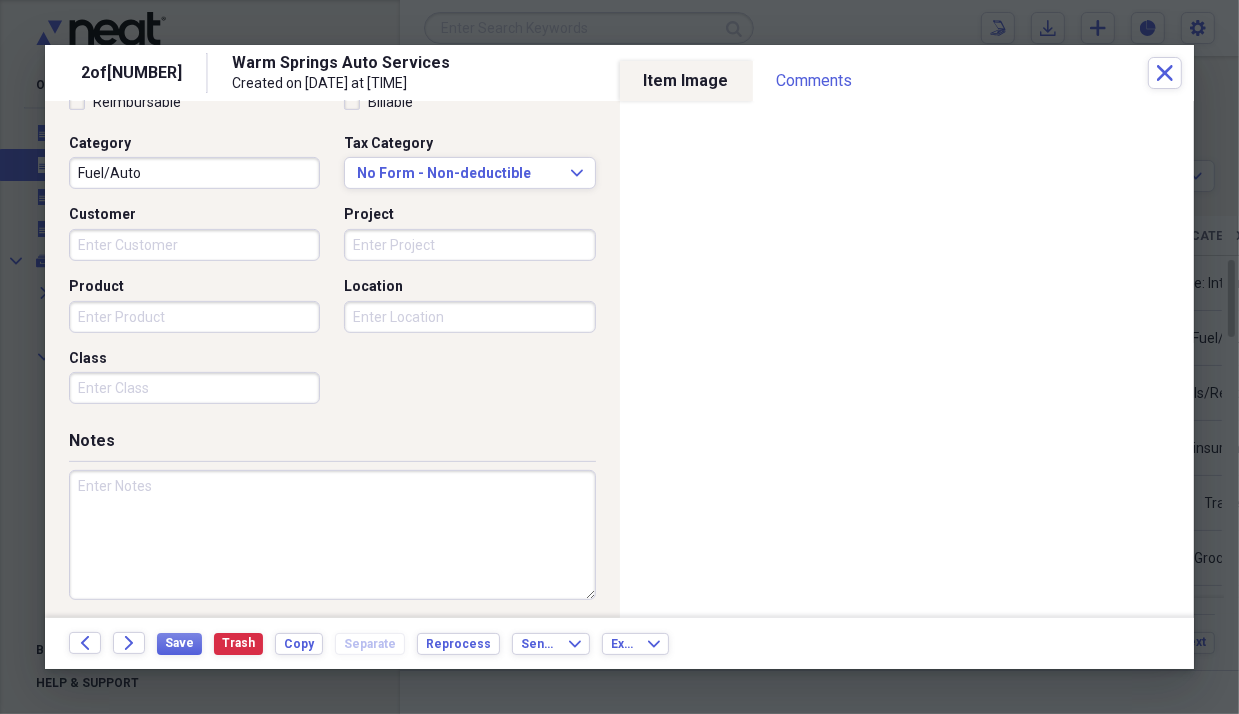 click at bounding box center (332, 535) 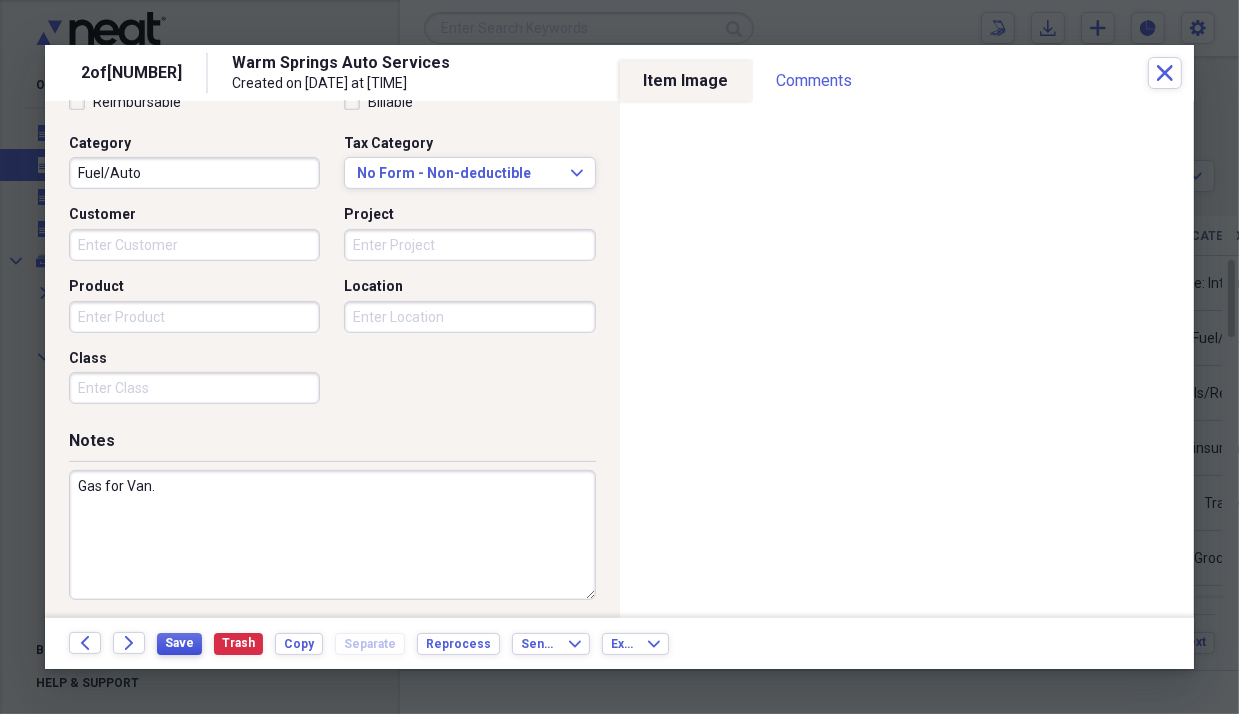 type on "Gas for Van." 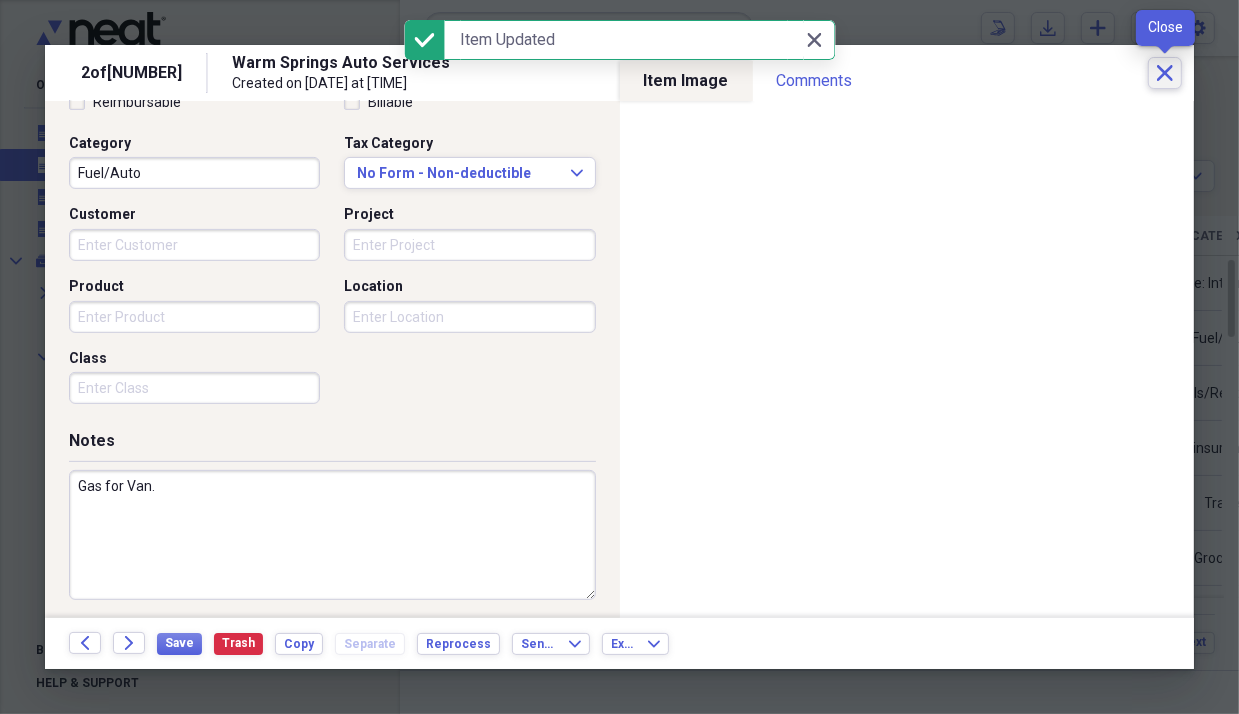 click 